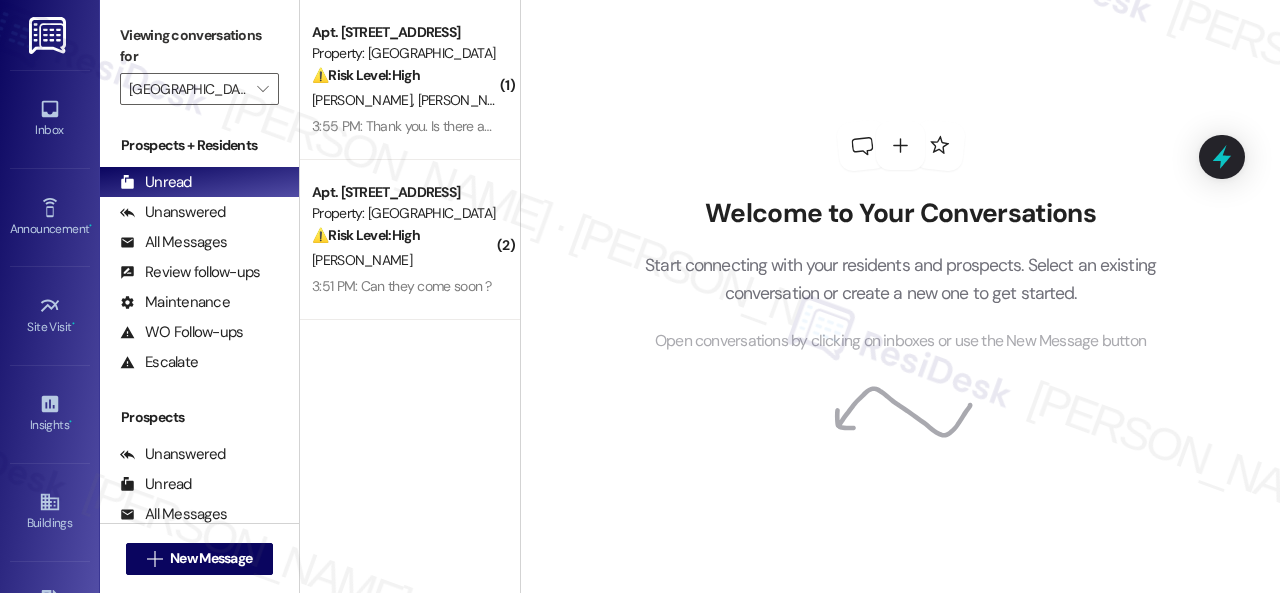 scroll, scrollTop: 0, scrollLeft: 0, axis: both 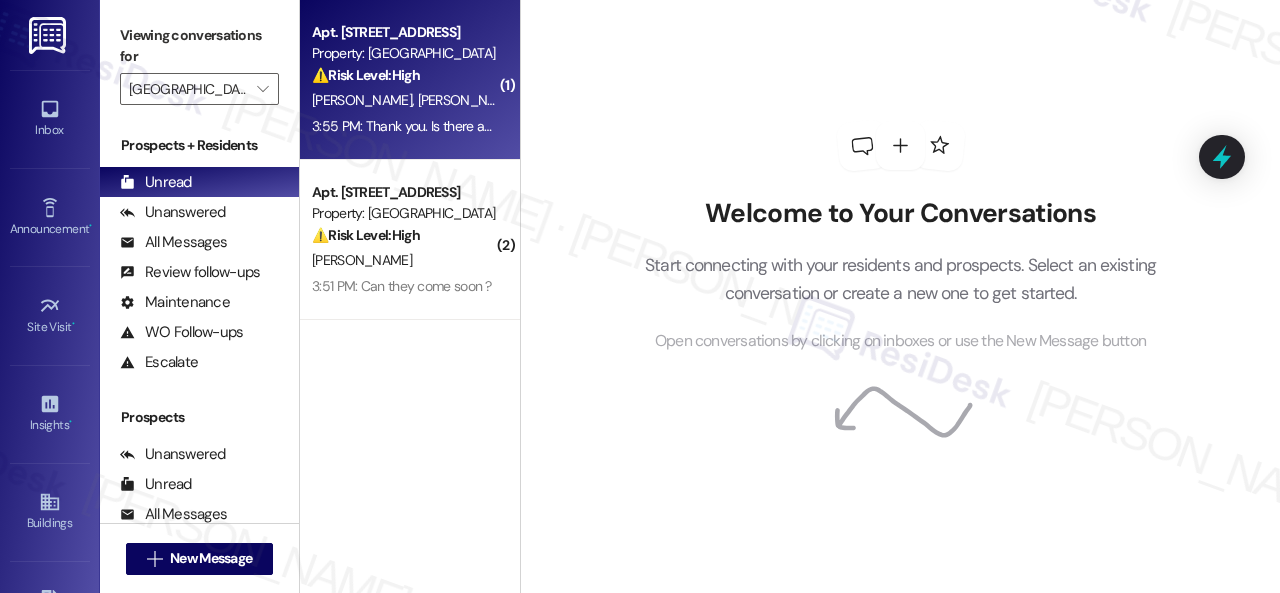 click on "[PERSON_NAME] [PERSON_NAME]" at bounding box center (404, 100) 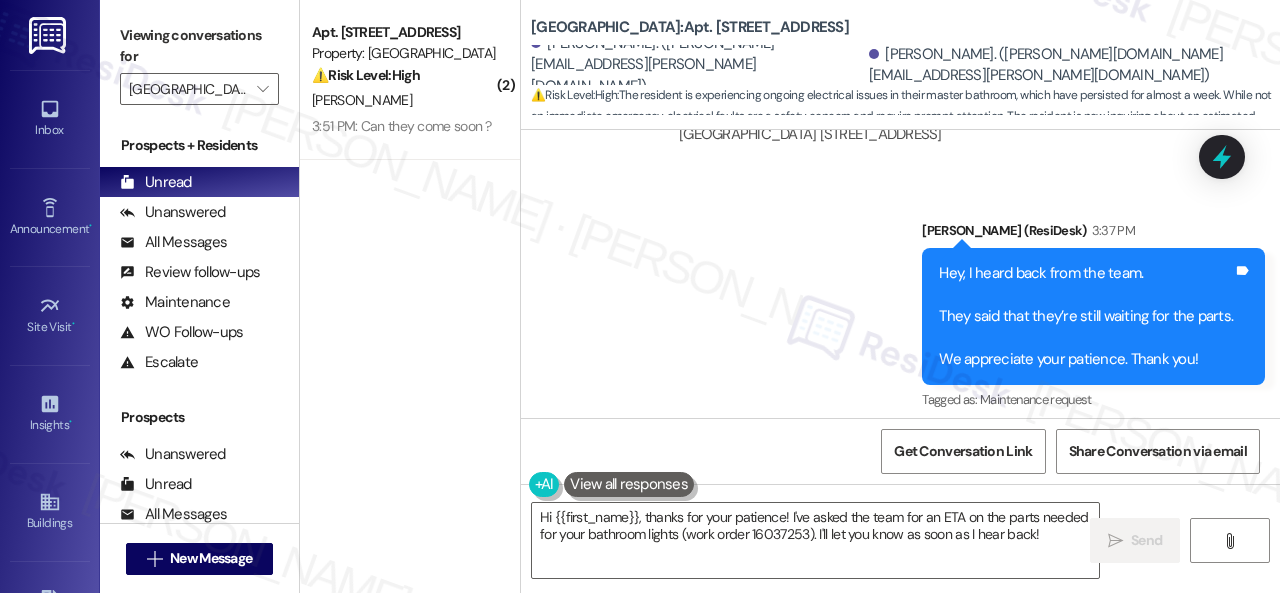 scroll, scrollTop: 16408, scrollLeft: 0, axis: vertical 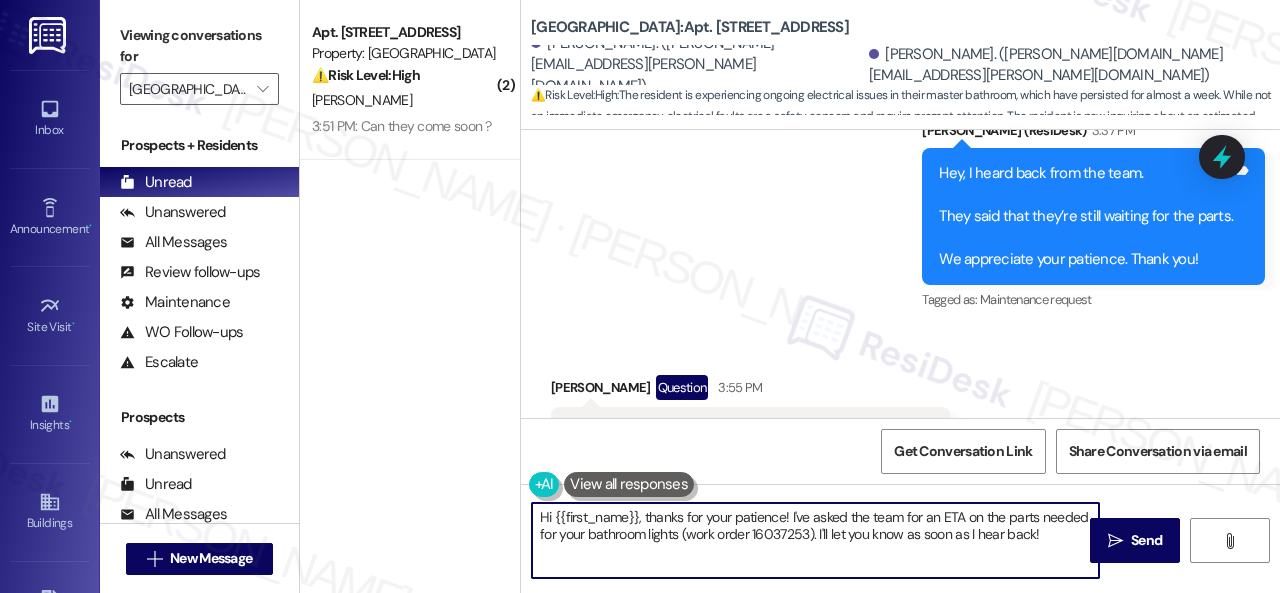 drag, startPoint x: 1046, startPoint y: 529, endPoint x: 442, endPoint y: 517, distance: 604.1192 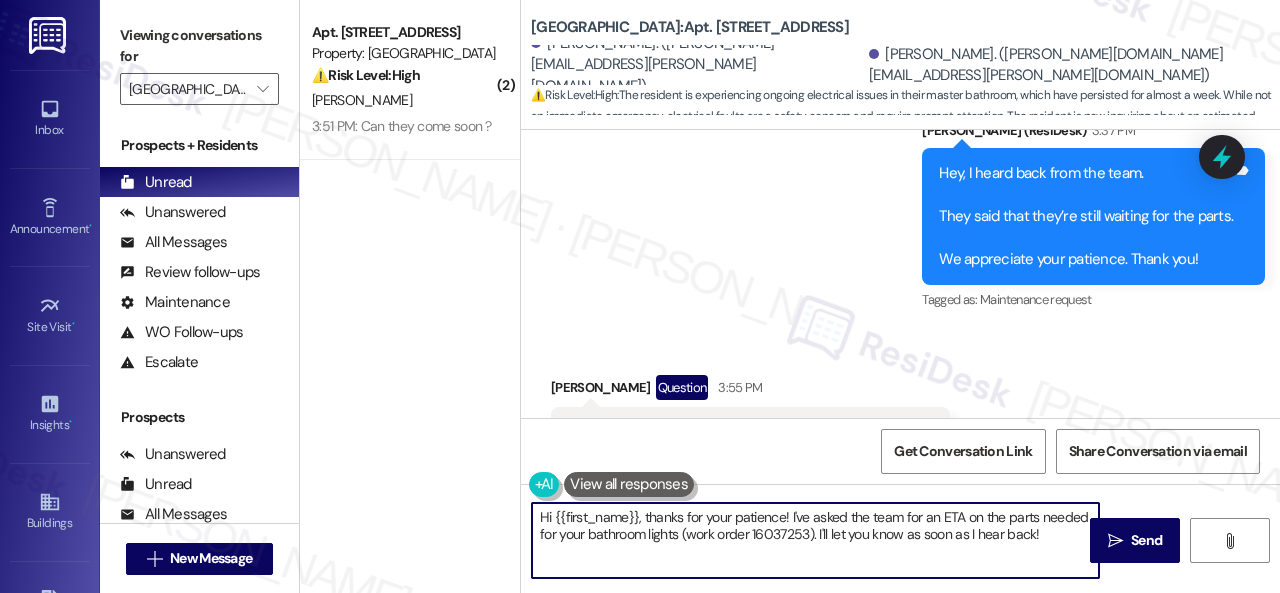 click on "( 2 ) Apt. 213, 001 [GEOGRAPHIC_DATA] Property: [GEOGRAPHIC_DATA] Central ⚠️  Risk Level:  High The resident is asking for maintenance to come soon, indicating some urgency related to the original work order. The resident also states that someone is home all day, implying they want the issue resolved [DATE]. This suggests the issue is impacting their daily life and requires prompt attention. [PERSON_NAME] 3:51 PM: Can they come soon ?  3:51 PM: Can they come soon ?  [GEOGRAPHIC_DATA]:  Apt. 210, 004 [GEOGRAPHIC_DATA] [GEOGRAPHIC_DATA][PERSON_NAME]. ([PERSON_NAME][EMAIL_ADDRESS][PERSON_NAME][DOMAIN_NAME])     [PERSON_NAME]. ([PERSON_NAME][DOMAIN_NAME][EMAIL_ADDRESS][PERSON_NAME][DOMAIN_NAME])   ⚠️  Risk Level:  High :  The resident is experiencing ongoing electrical issues in their master bathroom, which have persisted for almost a week. While not an immediate emergency, electrical faults are a safety concern and require prompt attention. The resident is now inquiring about an estimated repair time, indicating increasing concern. WO Opened request: The dryer m... :" at bounding box center [790, 296] 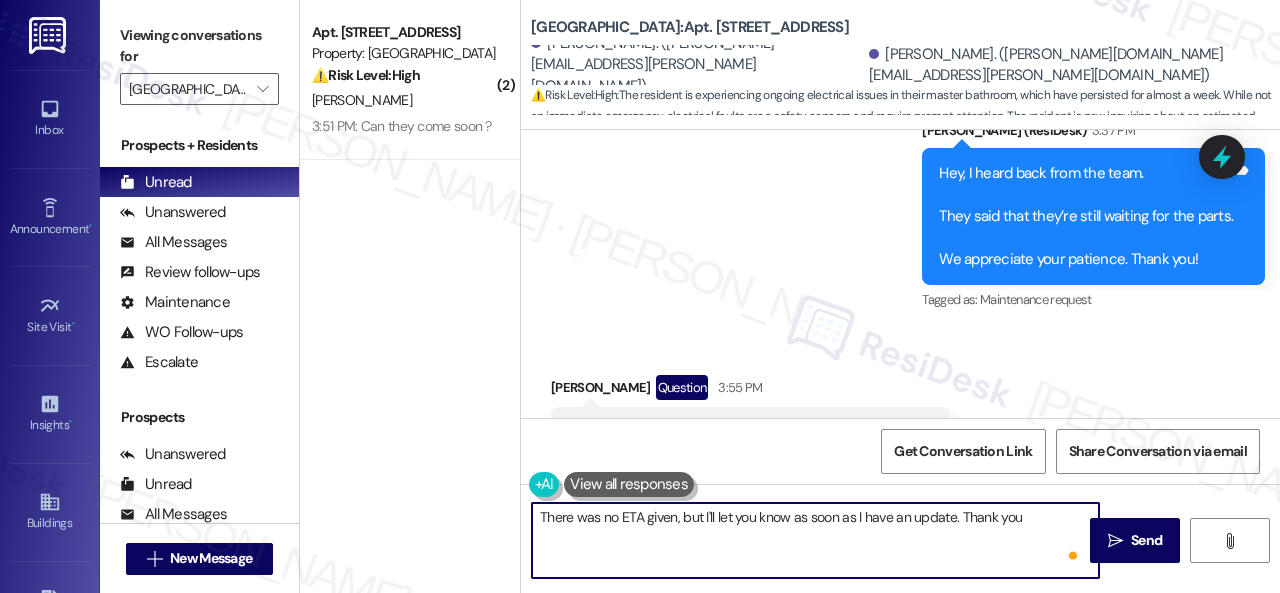 type on "There was no ETA given, but I'll let you know as soon as I have an update. Thank you!" 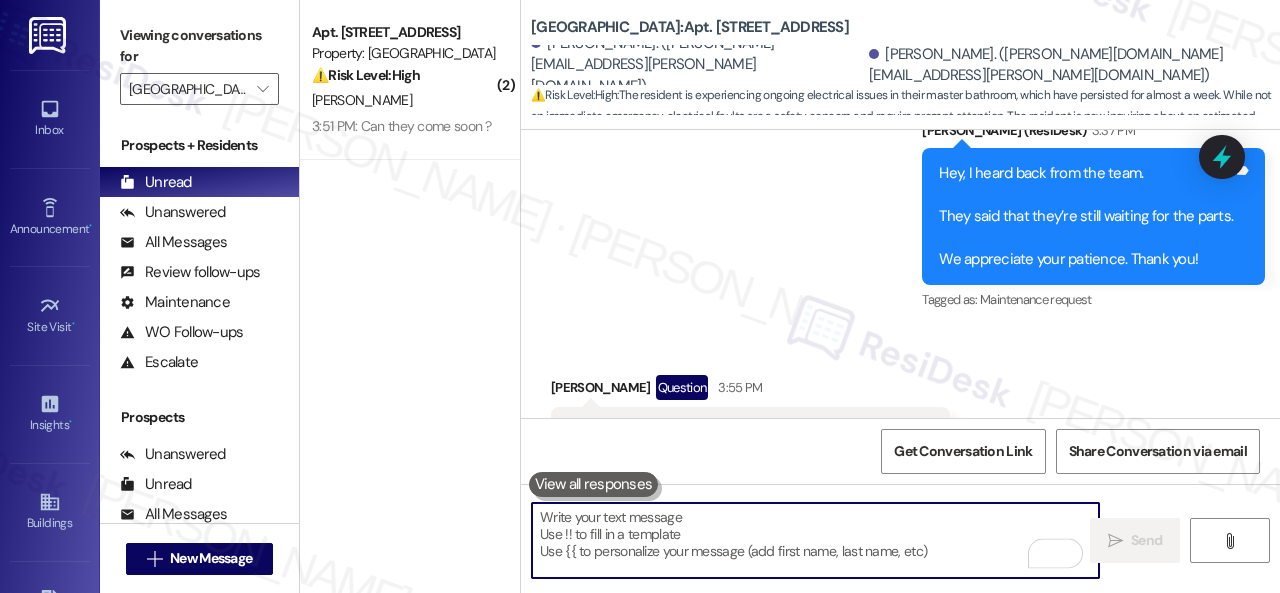 scroll, scrollTop: 16407, scrollLeft: 0, axis: vertical 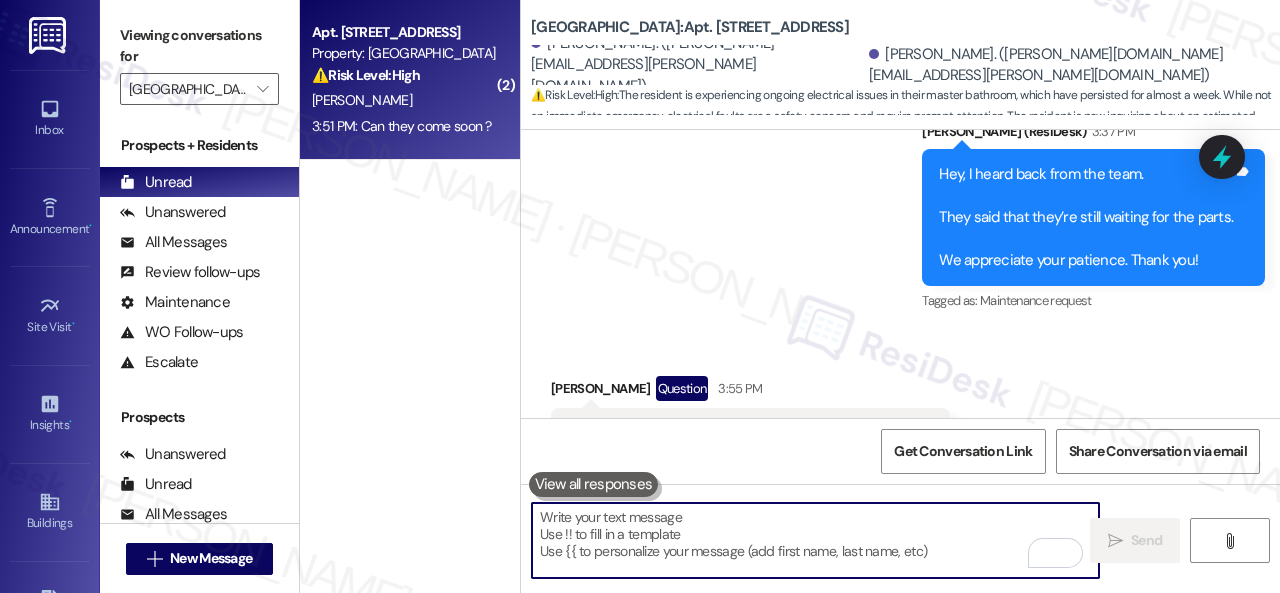 type 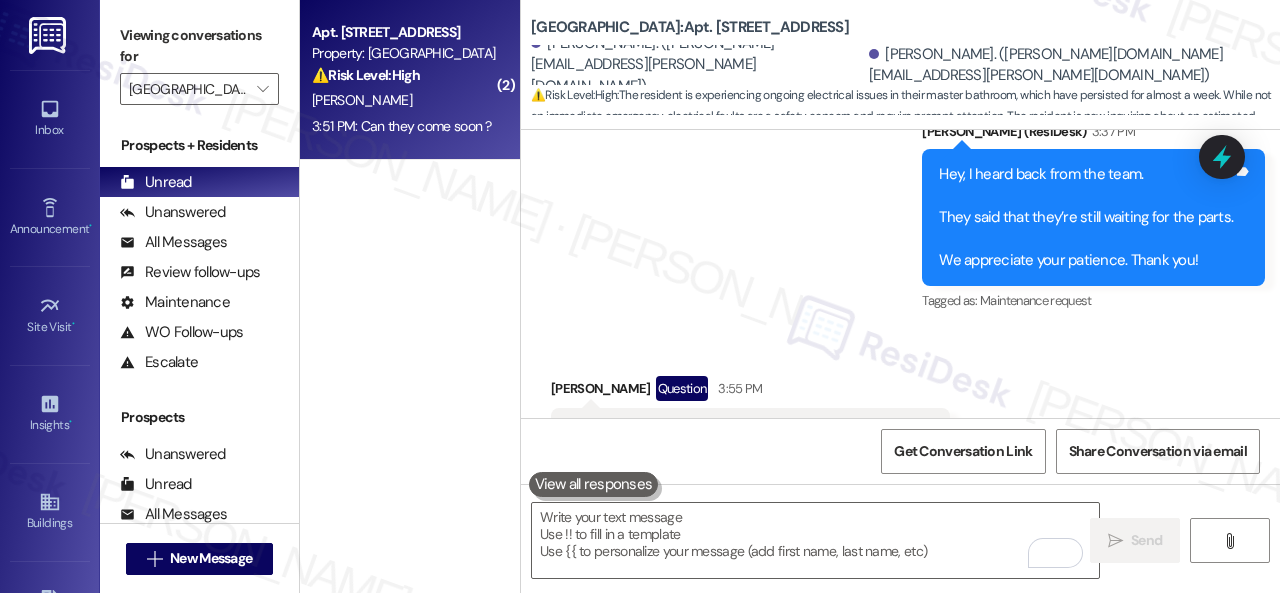 click on "[PERSON_NAME]" at bounding box center (404, 100) 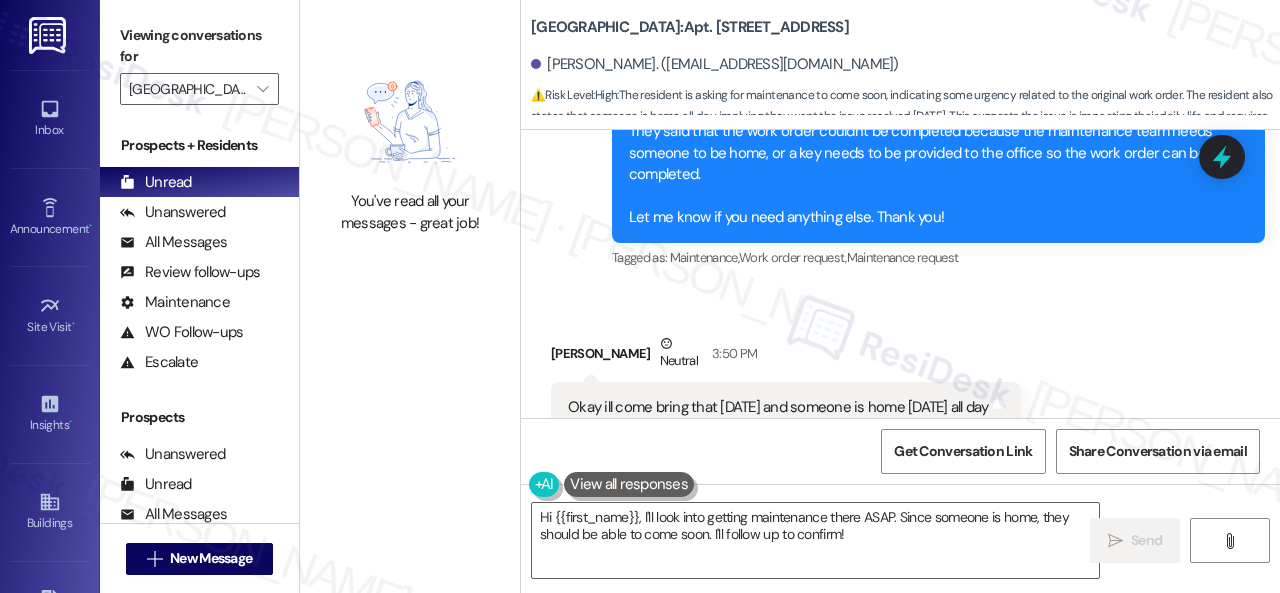 scroll, scrollTop: 14061, scrollLeft: 0, axis: vertical 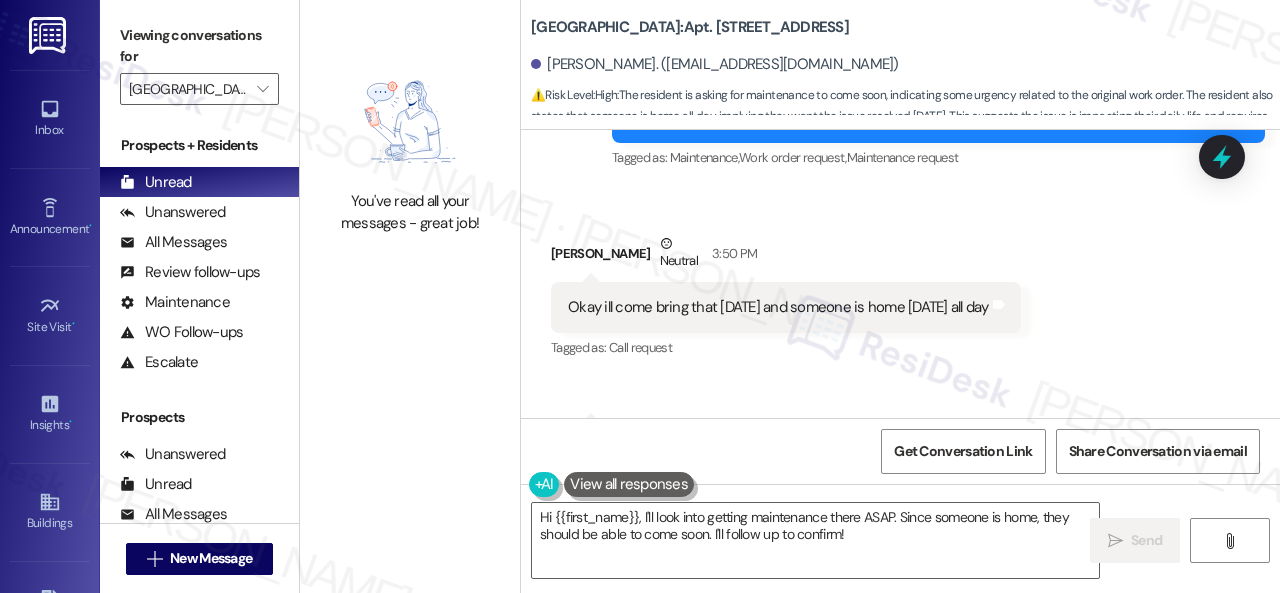 drag, startPoint x: 895, startPoint y: 543, endPoint x: 342, endPoint y: 447, distance: 561.2709 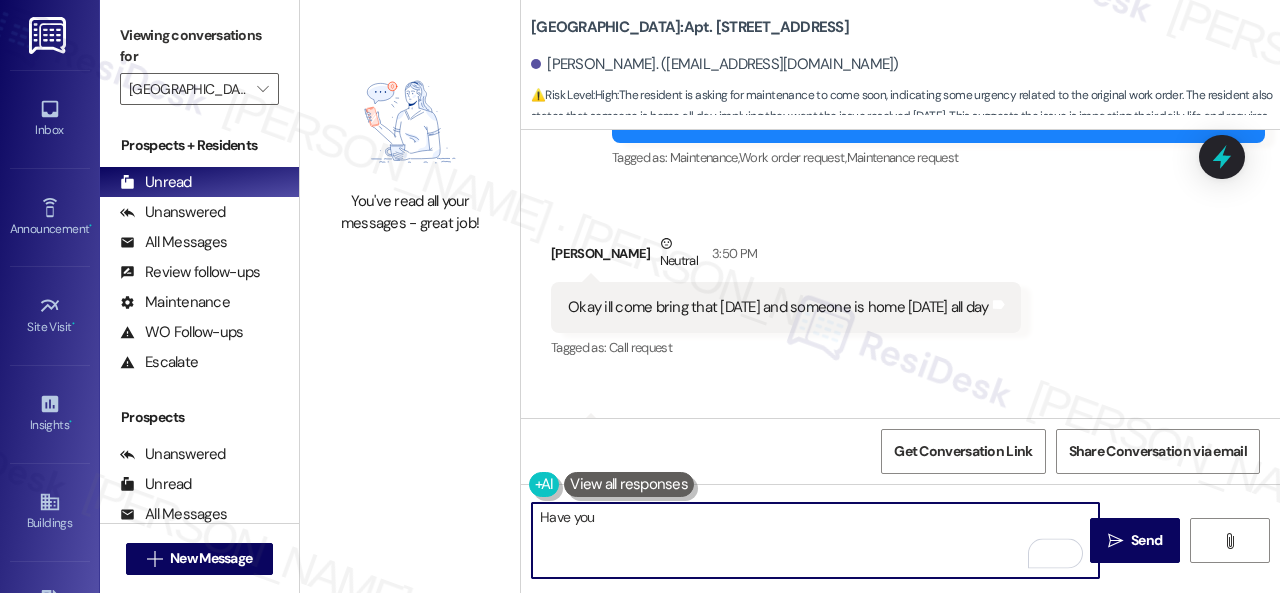 scroll, scrollTop: 14161, scrollLeft: 0, axis: vertical 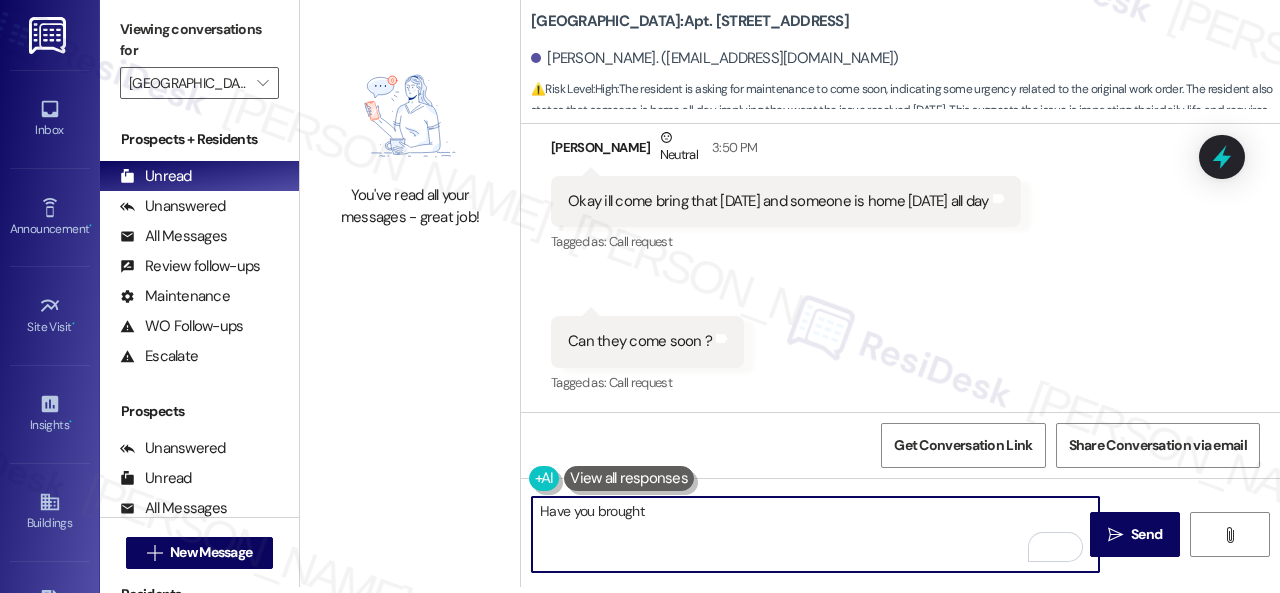 click on "[GEOGRAPHIC_DATA]:  Apt. [STREET_ADDRESS]" at bounding box center (690, 21) 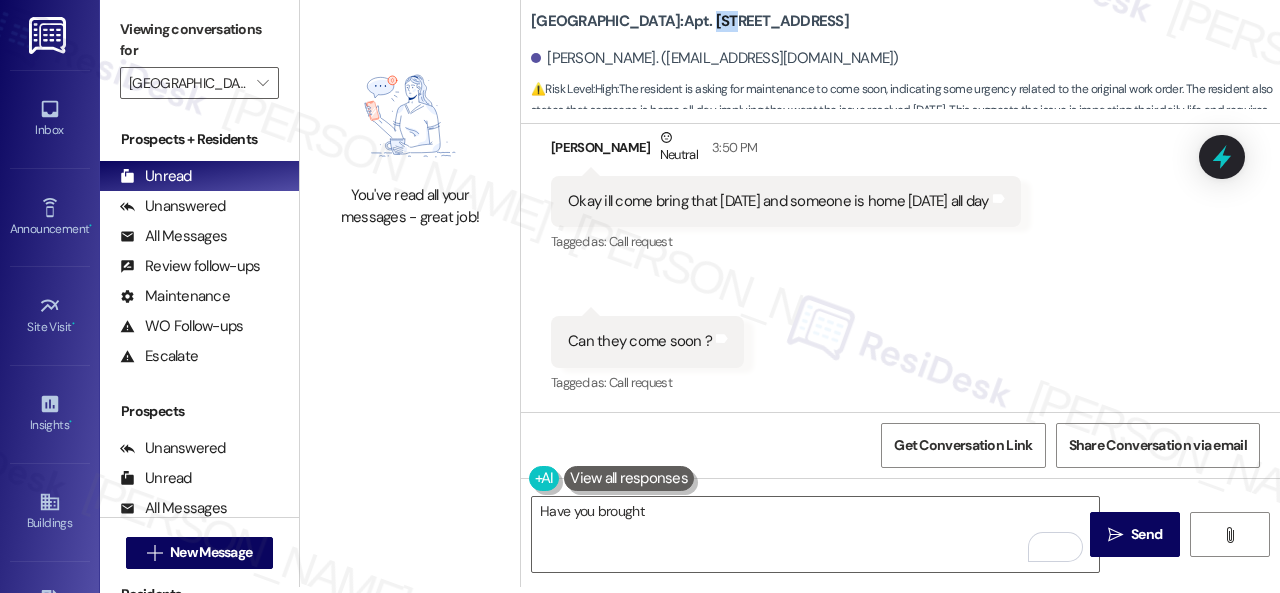 click on "[GEOGRAPHIC_DATA]:  Apt. [STREET_ADDRESS]" at bounding box center (690, 21) 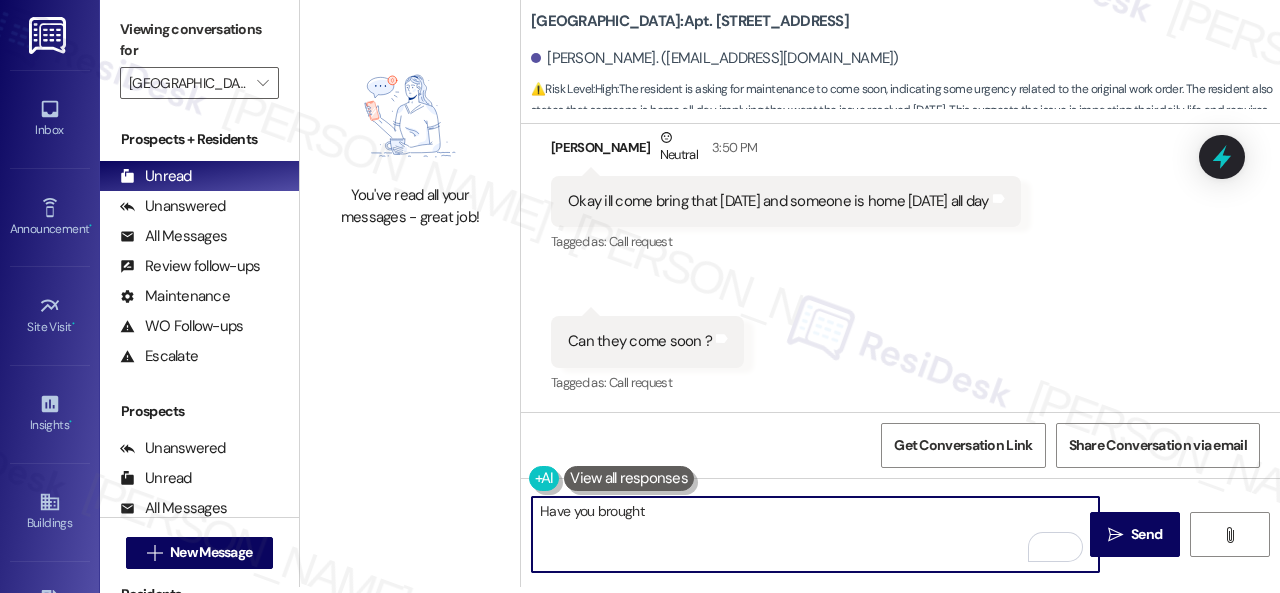 click on "Have you brought" at bounding box center [815, 534] 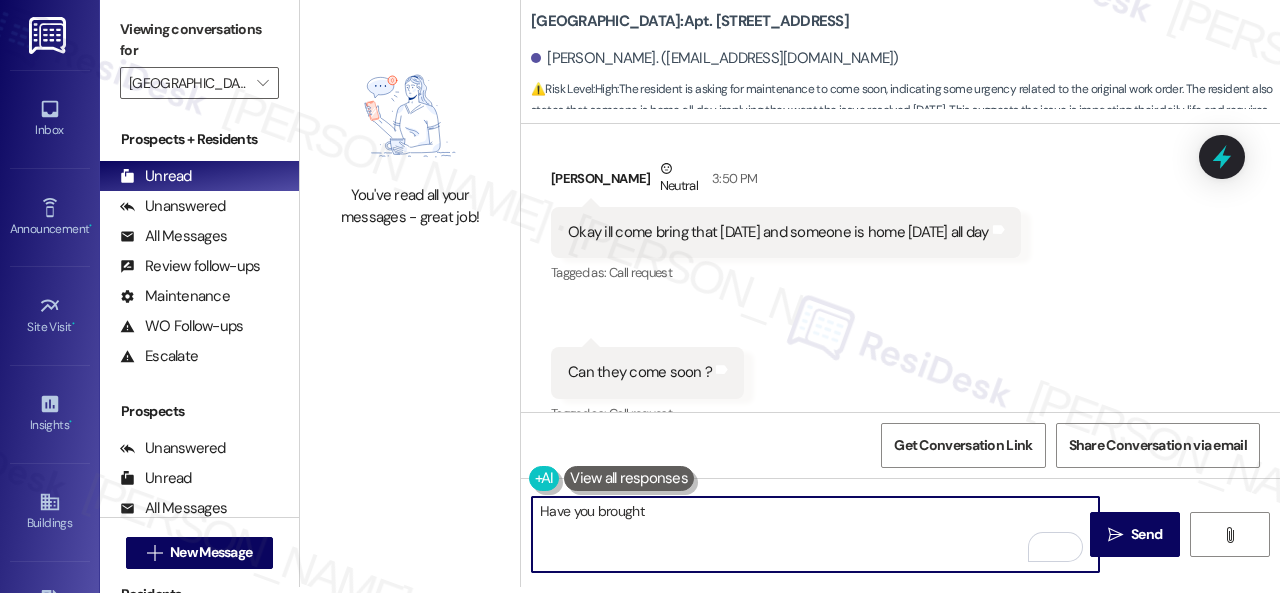 scroll, scrollTop: 14161, scrollLeft: 0, axis: vertical 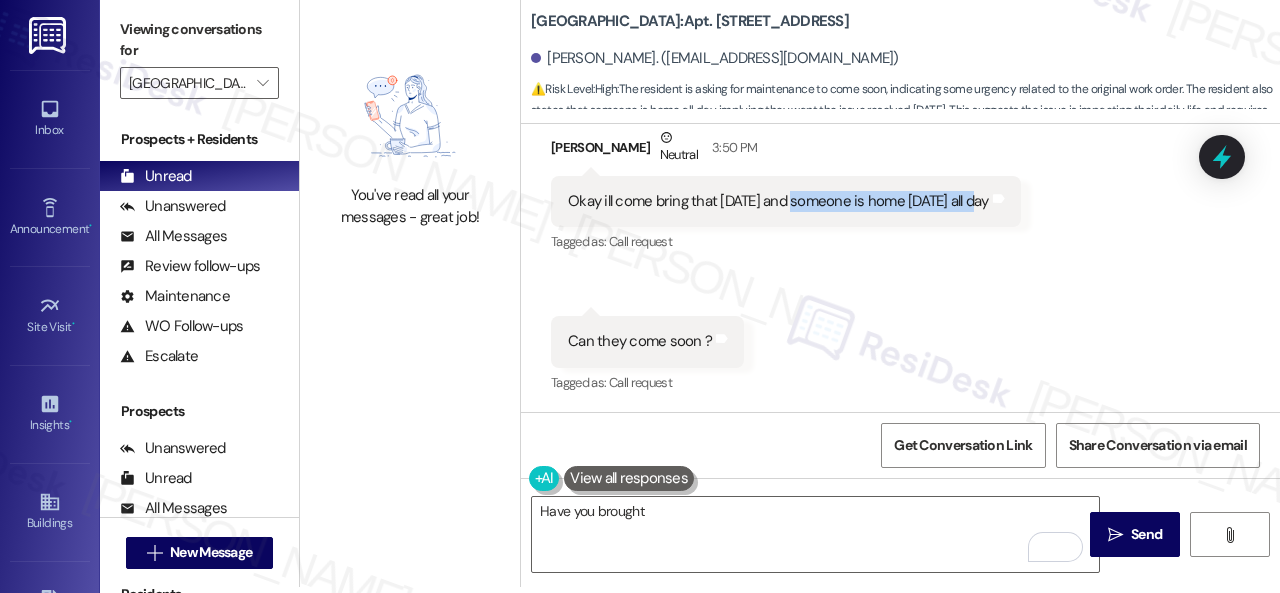drag, startPoint x: 789, startPoint y: 201, endPoint x: 976, endPoint y: 199, distance: 187.0107 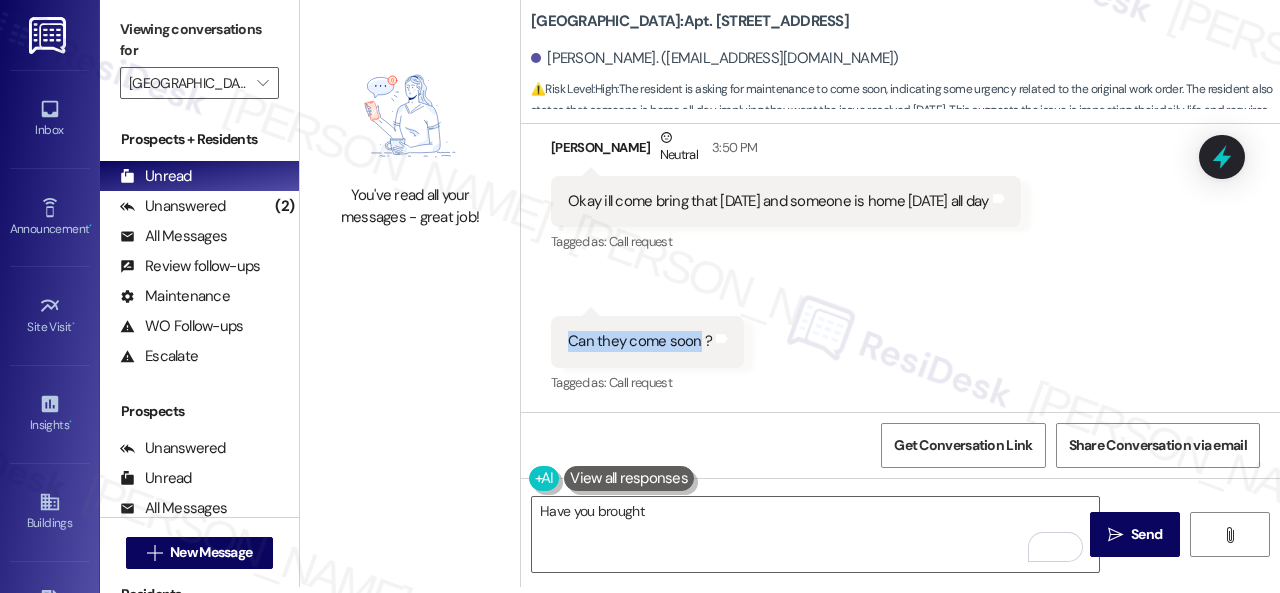 drag, startPoint x: 558, startPoint y: 339, endPoint x: 699, endPoint y: 341, distance: 141.01419 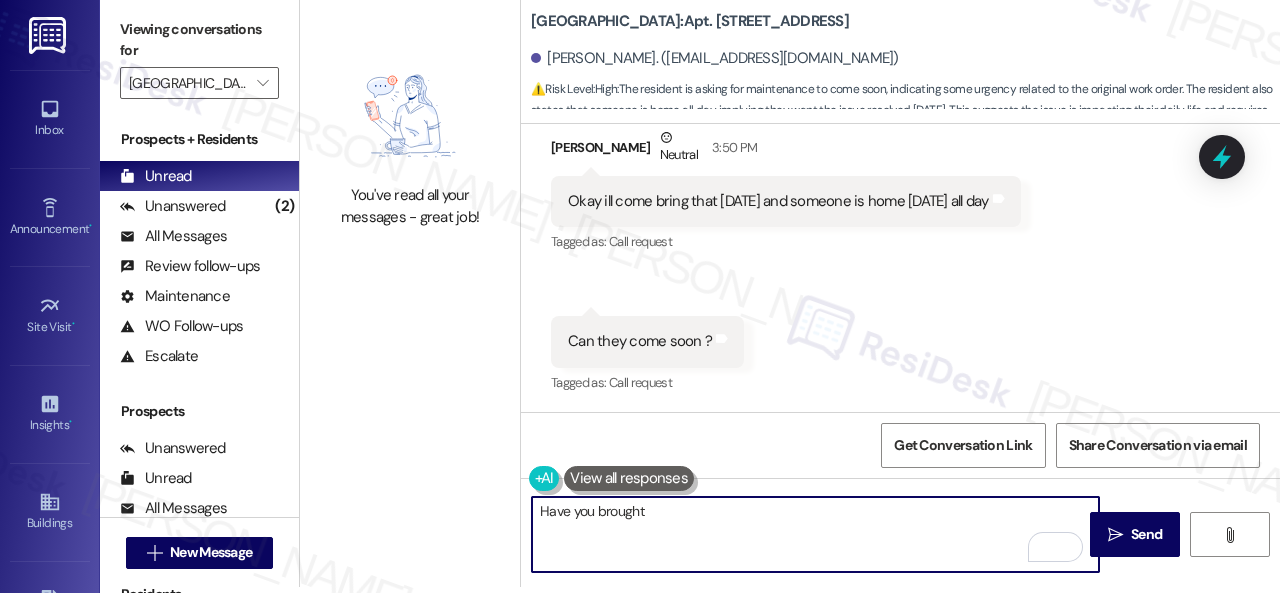 click on "Have you brought" at bounding box center (815, 534) 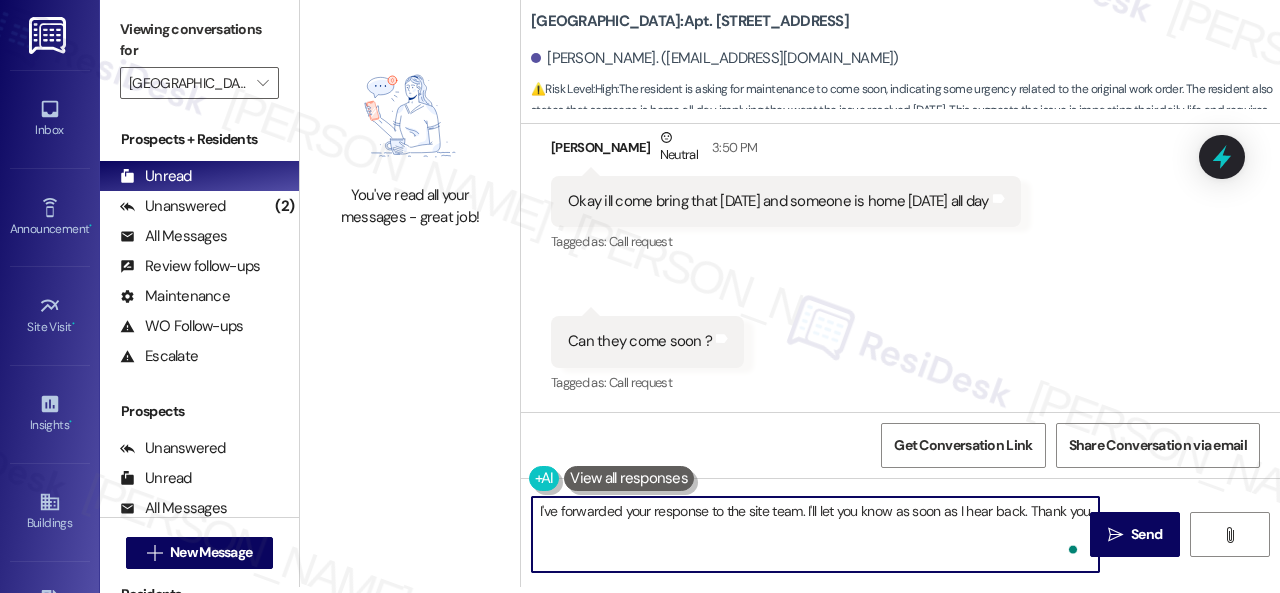type on "I've forwarded your response to the site team. I'll let you know as soon as I hear back. Thank you." 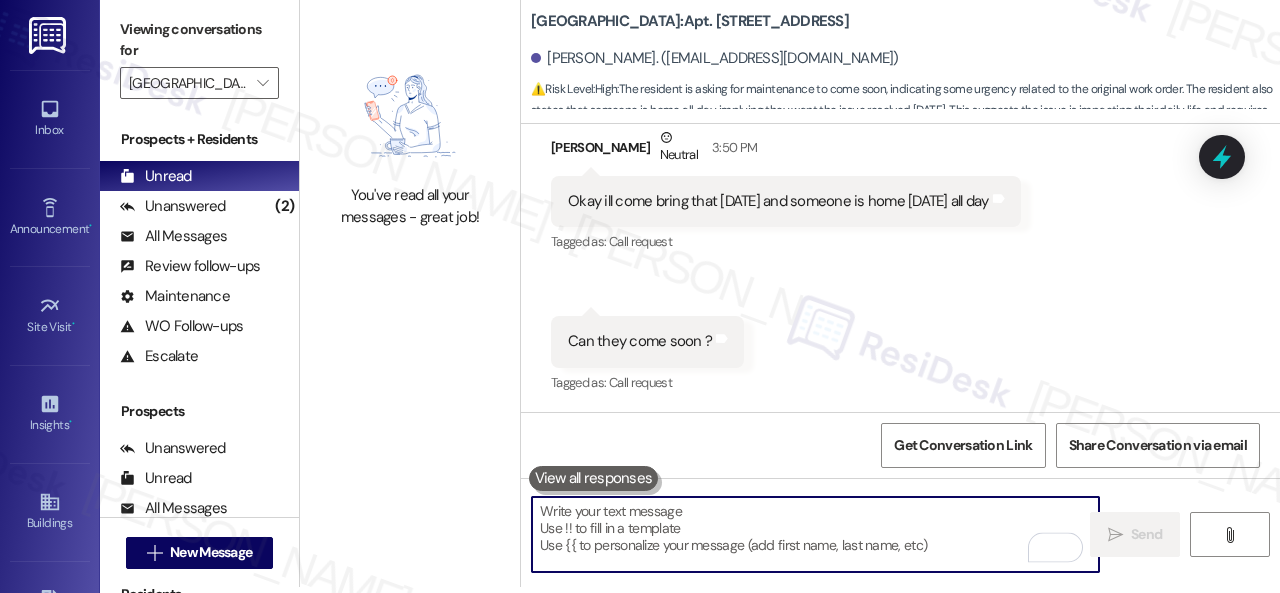 scroll, scrollTop: 0, scrollLeft: 0, axis: both 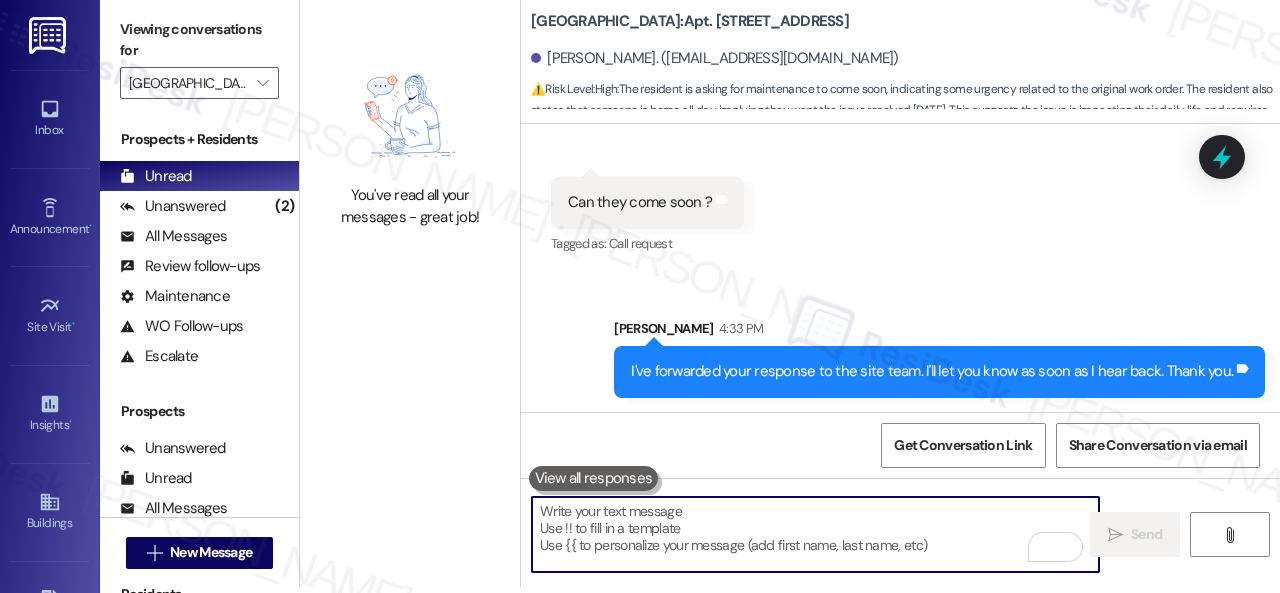 type 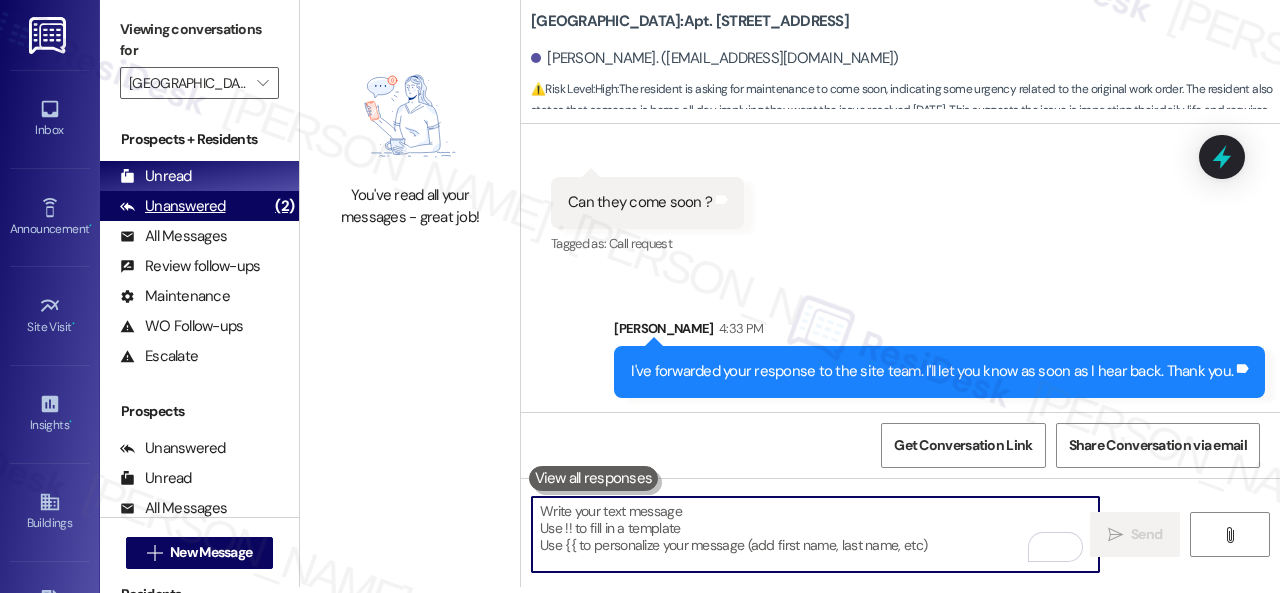 click on "Unanswered" at bounding box center (173, 206) 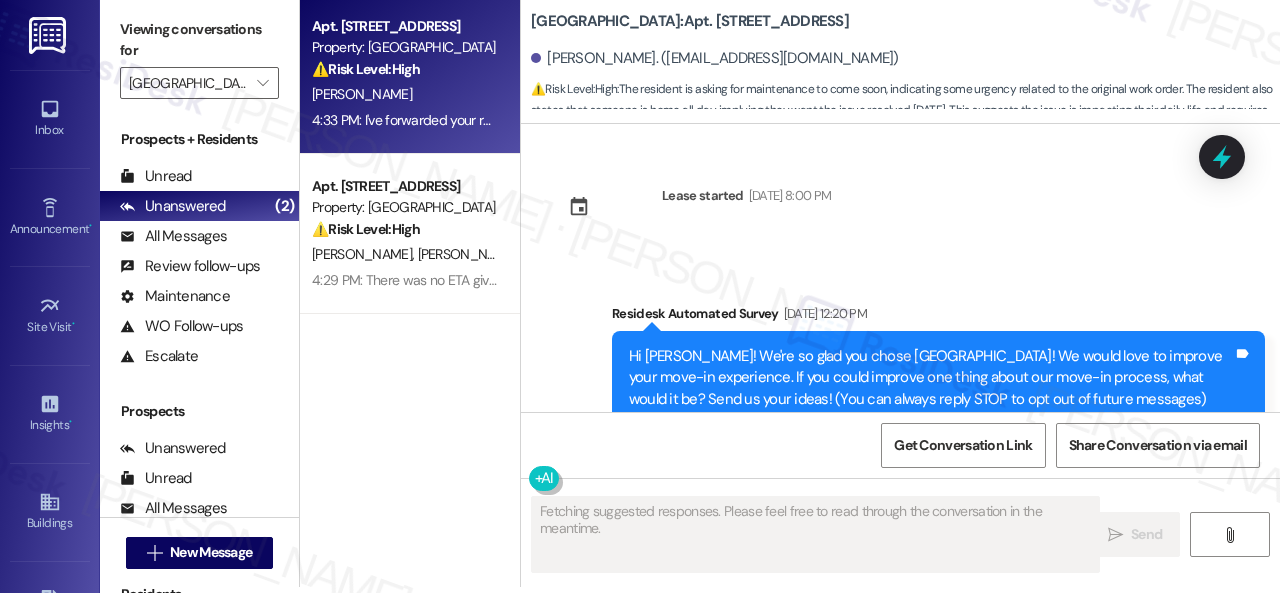 scroll, scrollTop: 0, scrollLeft: 0, axis: both 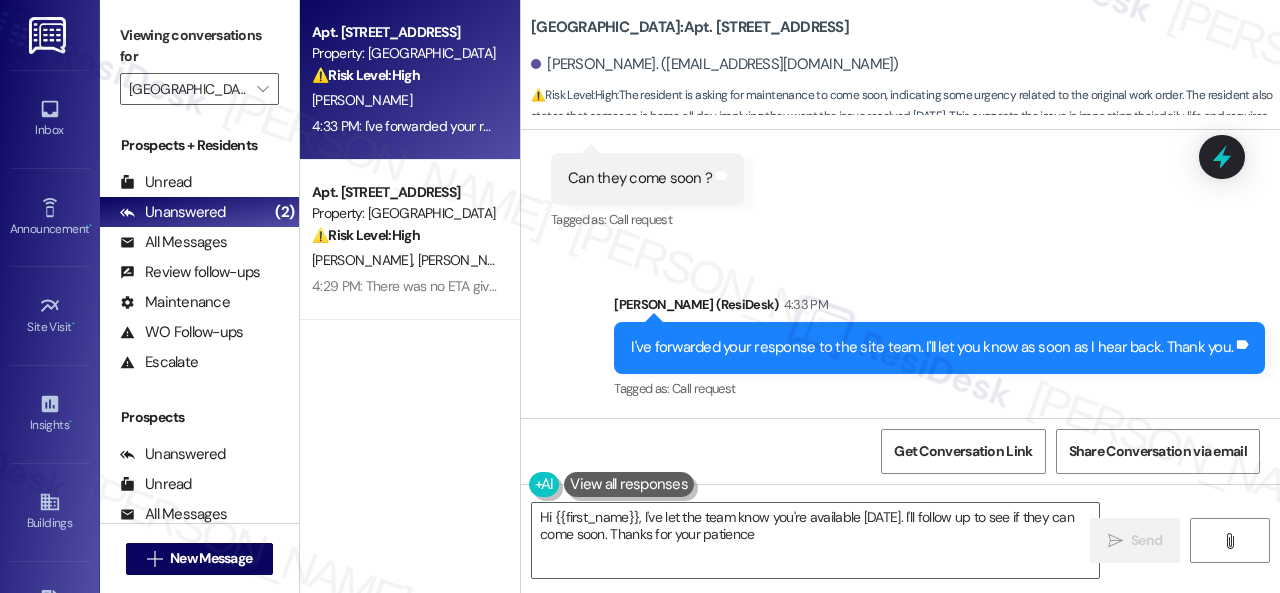 type on "Hi {{first_name}}, I've let the team know you're available [DATE]. I'll follow up to see if they can come soon. Thanks for your patience!" 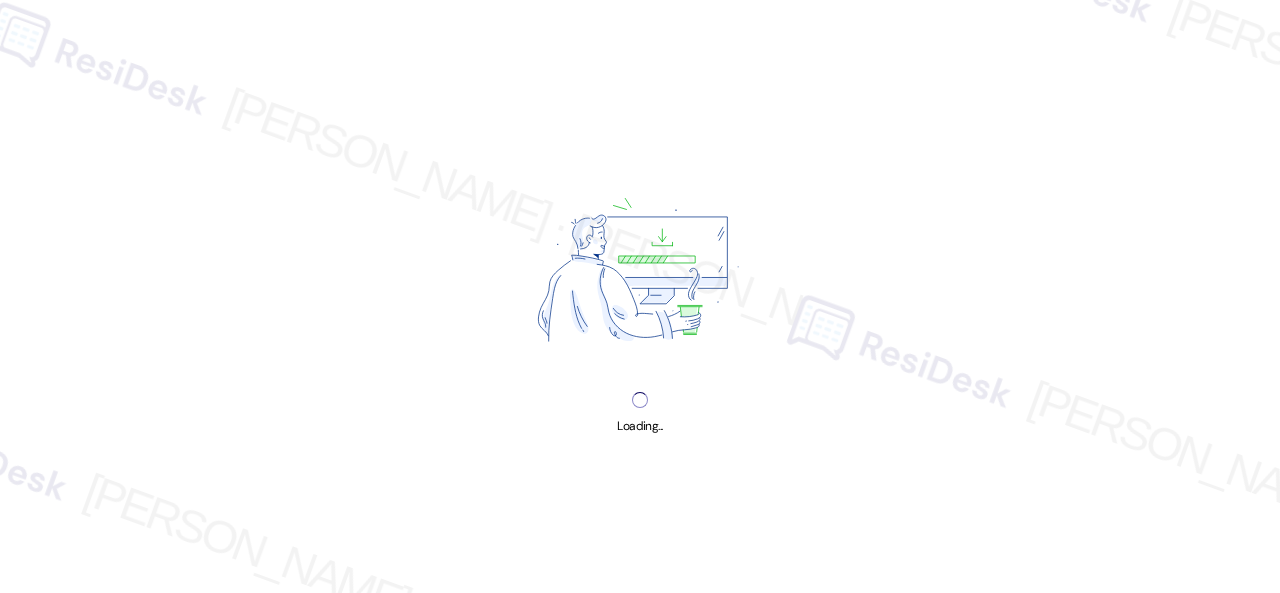 scroll, scrollTop: 0, scrollLeft: 0, axis: both 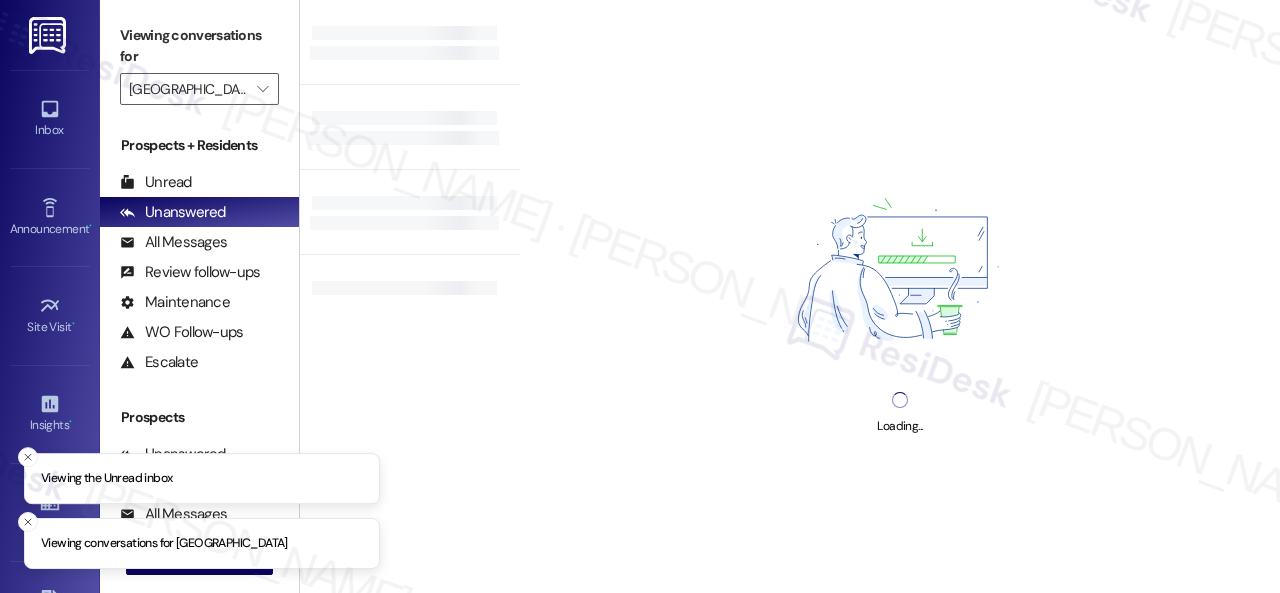 type on "[GEOGRAPHIC_DATA]" 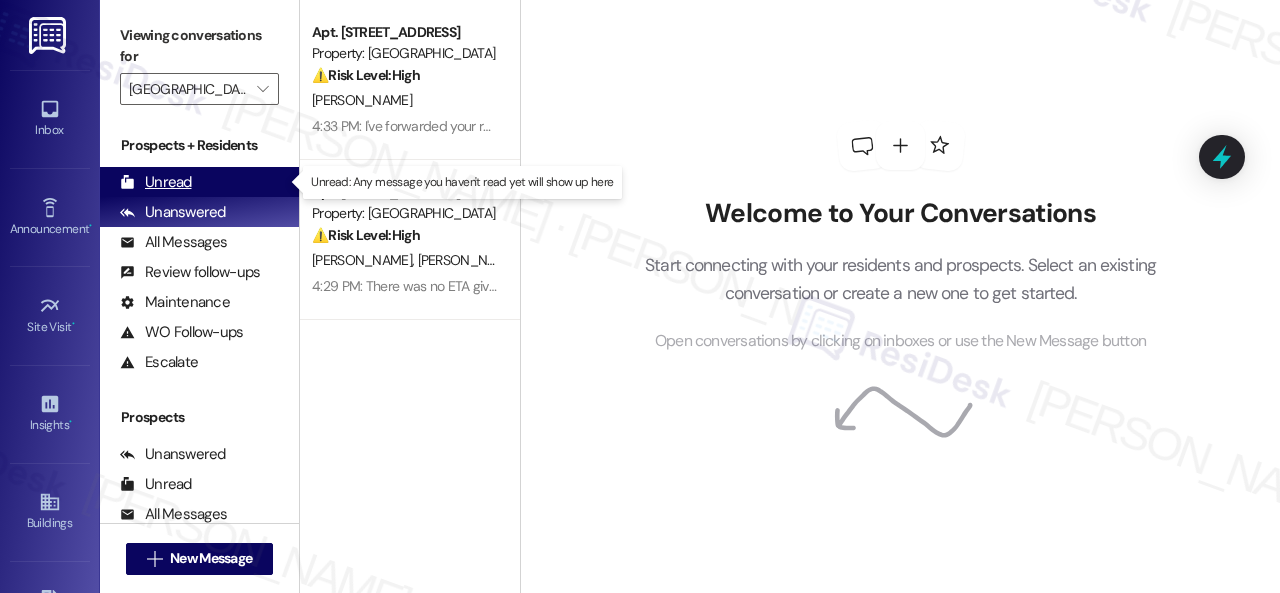 click on "Unread" at bounding box center [156, 182] 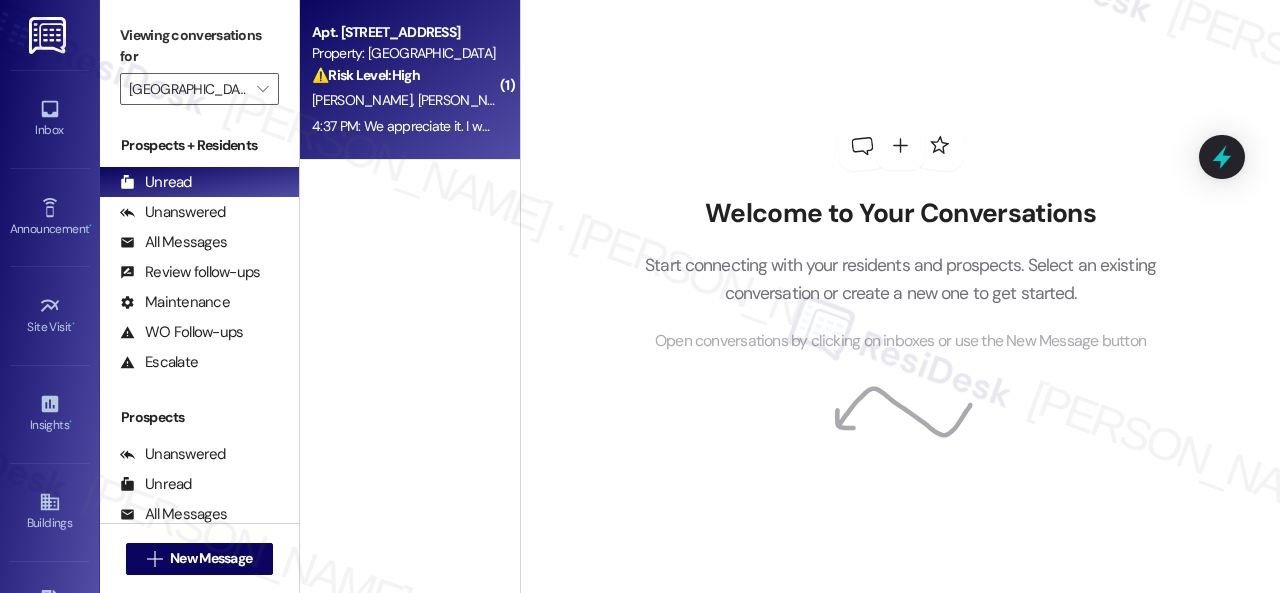 click on "⚠️  Risk Level:  High The resident expresses concern about a potential electrical fire due to a delay in repairs. This raises the issue to Tier 2 due to the potential safety hazard." at bounding box center (404, 75) 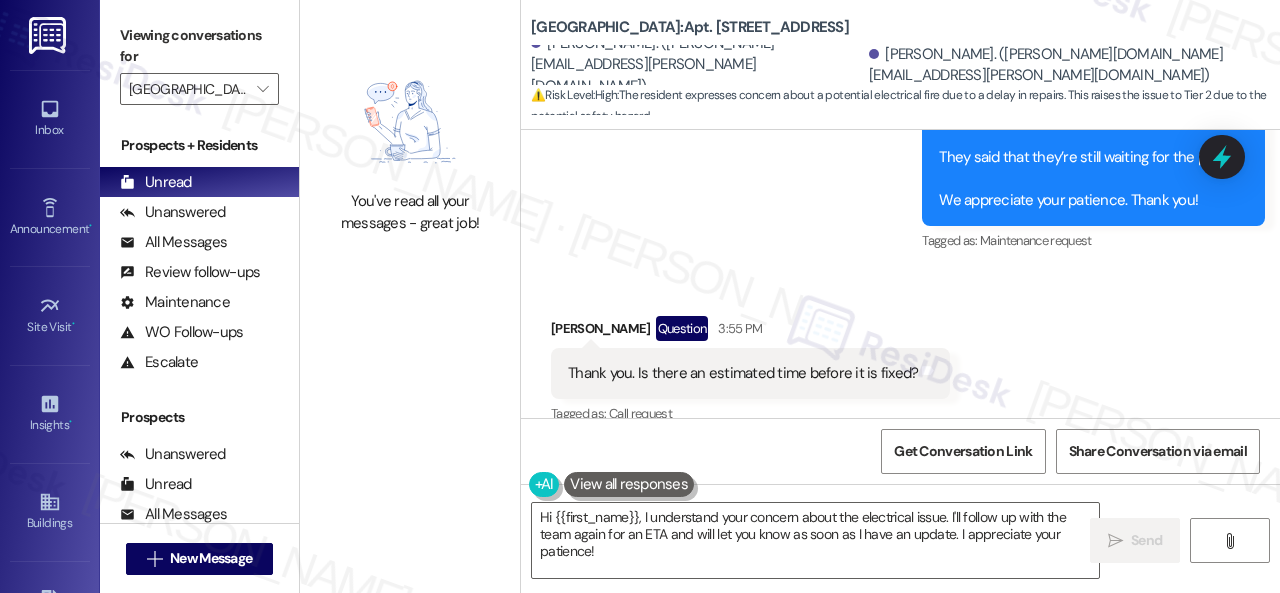 scroll, scrollTop: 16767, scrollLeft: 0, axis: vertical 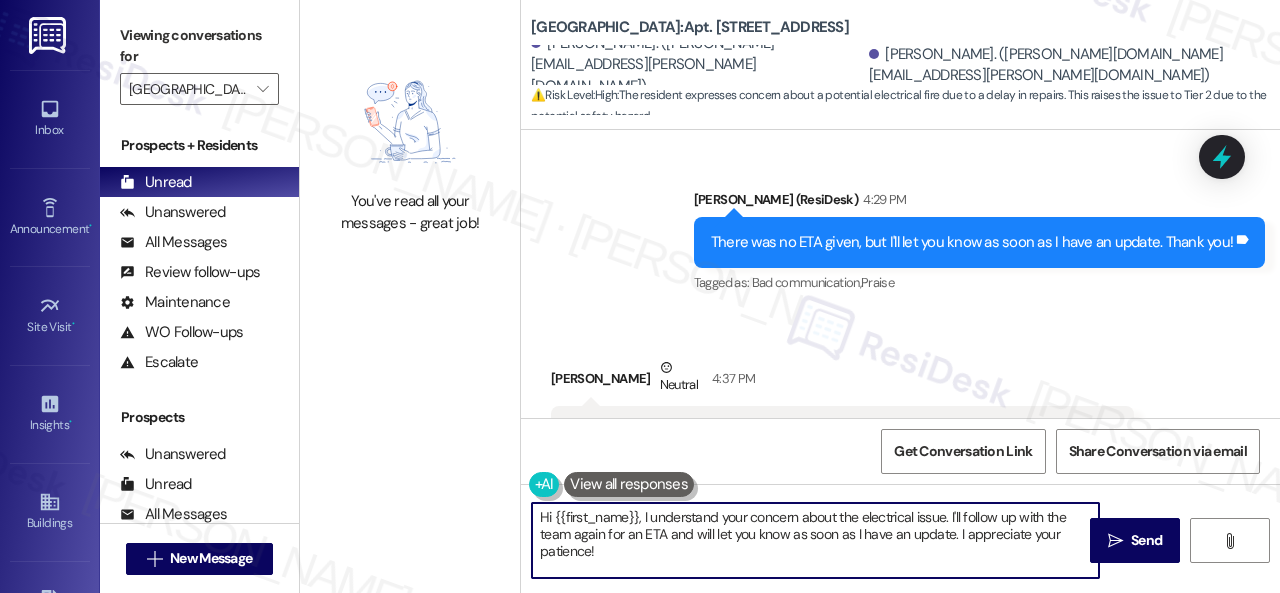 drag, startPoint x: 612, startPoint y: 550, endPoint x: 512, endPoint y: 435, distance: 152.3975 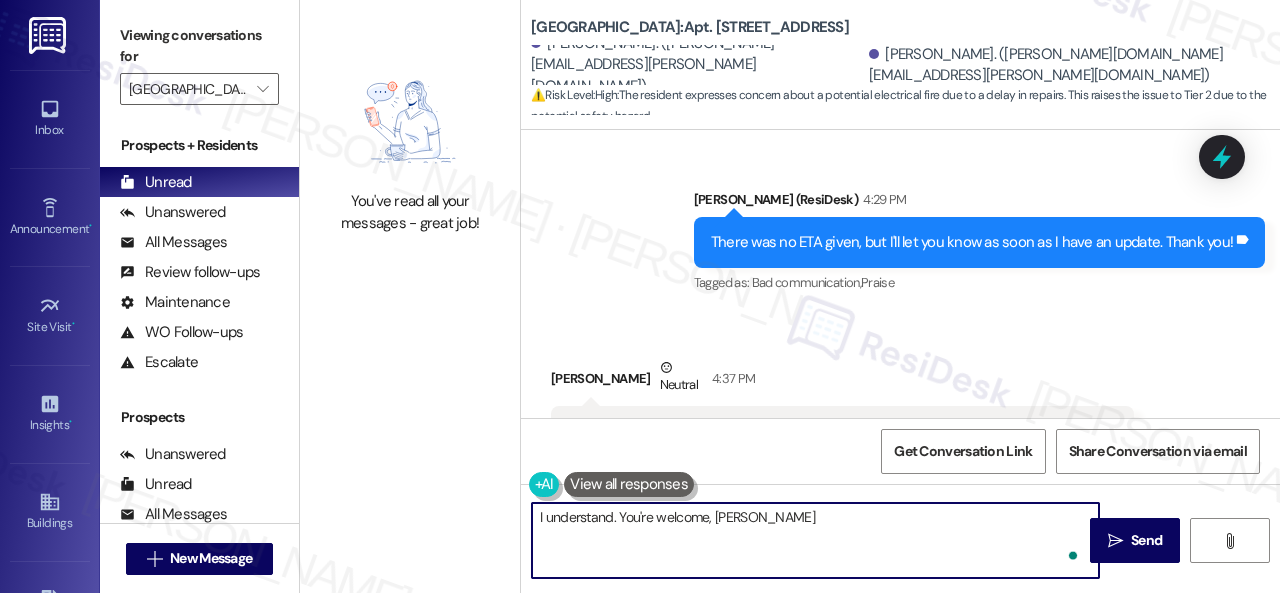 type on "I understand. You're welcome, Brittany!" 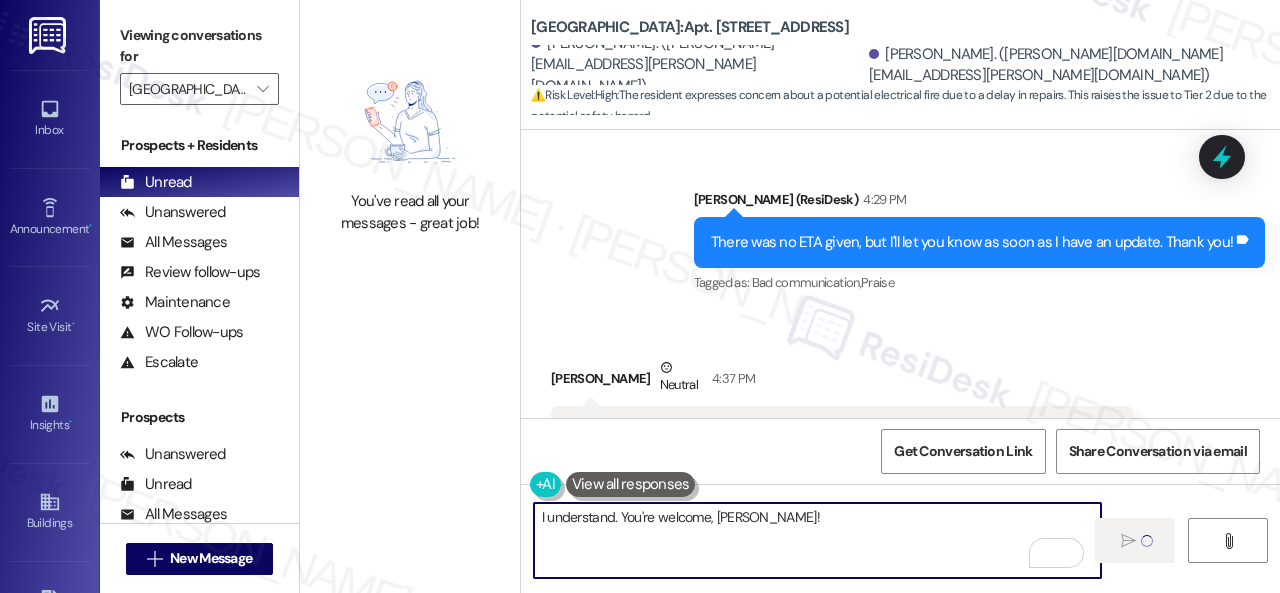 type 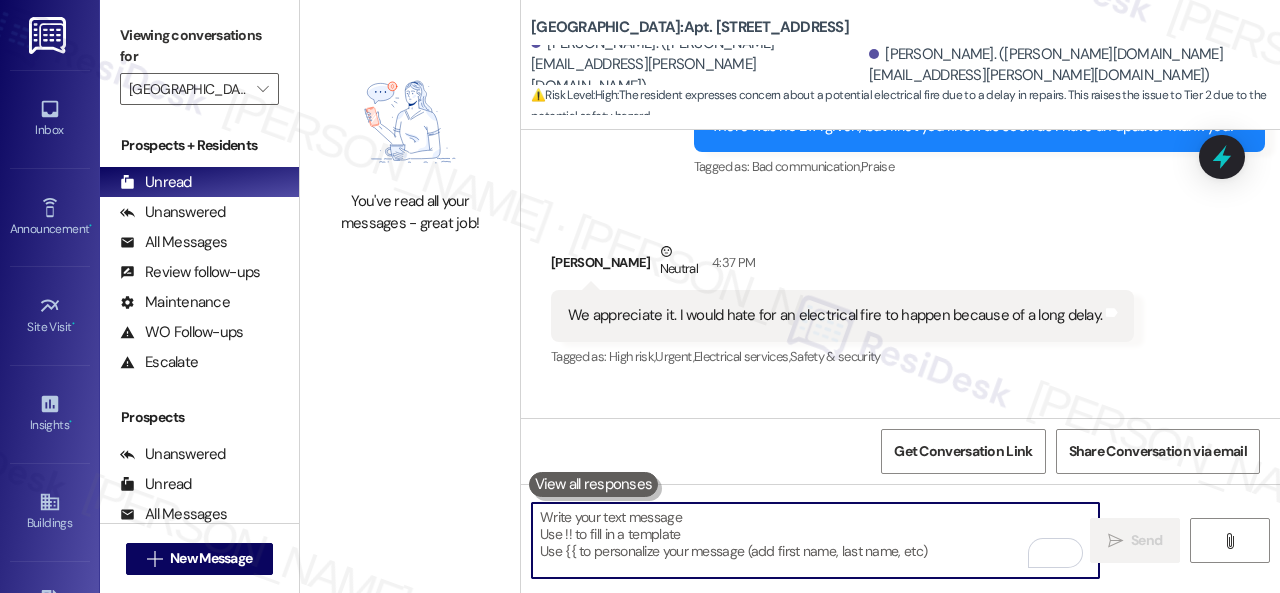 scroll, scrollTop: 16906, scrollLeft: 0, axis: vertical 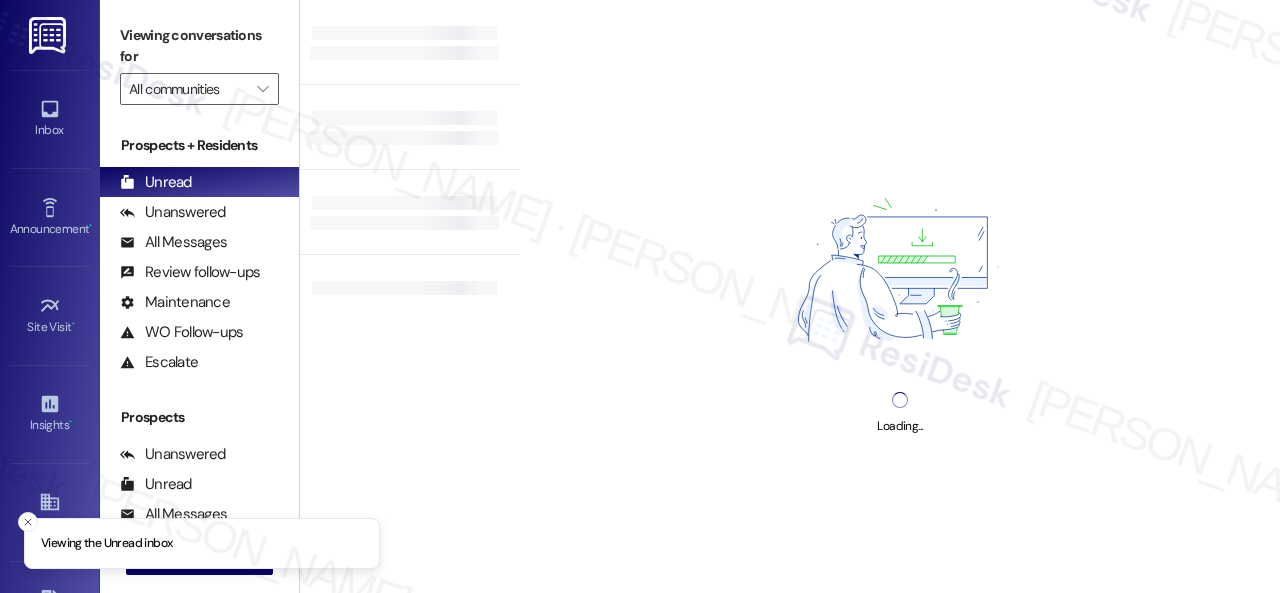 type on "[GEOGRAPHIC_DATA]" 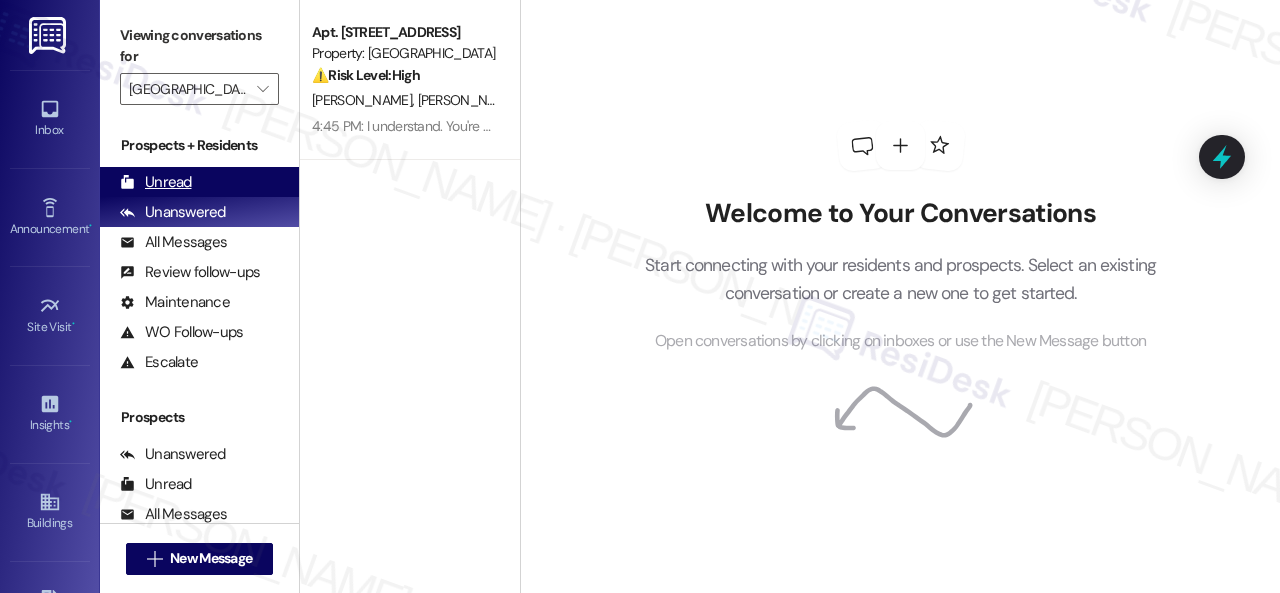 click on "Unread" at bounding box center [156, 182] 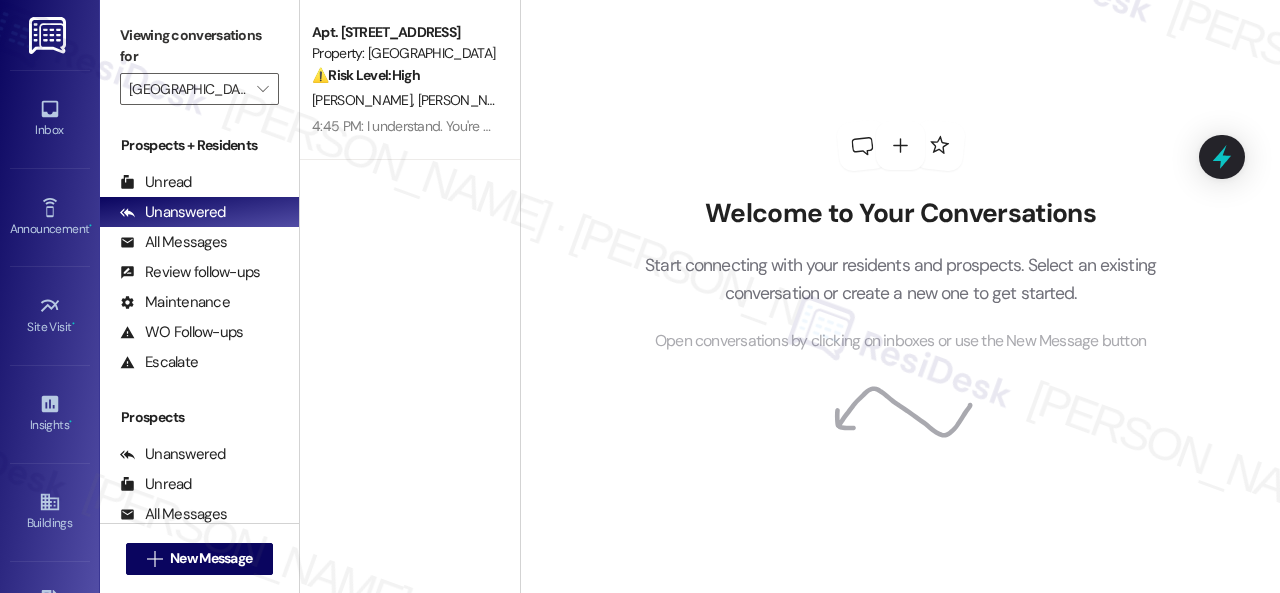 scroll, scrollTop: 0, scrollLeft: 0, axis: both 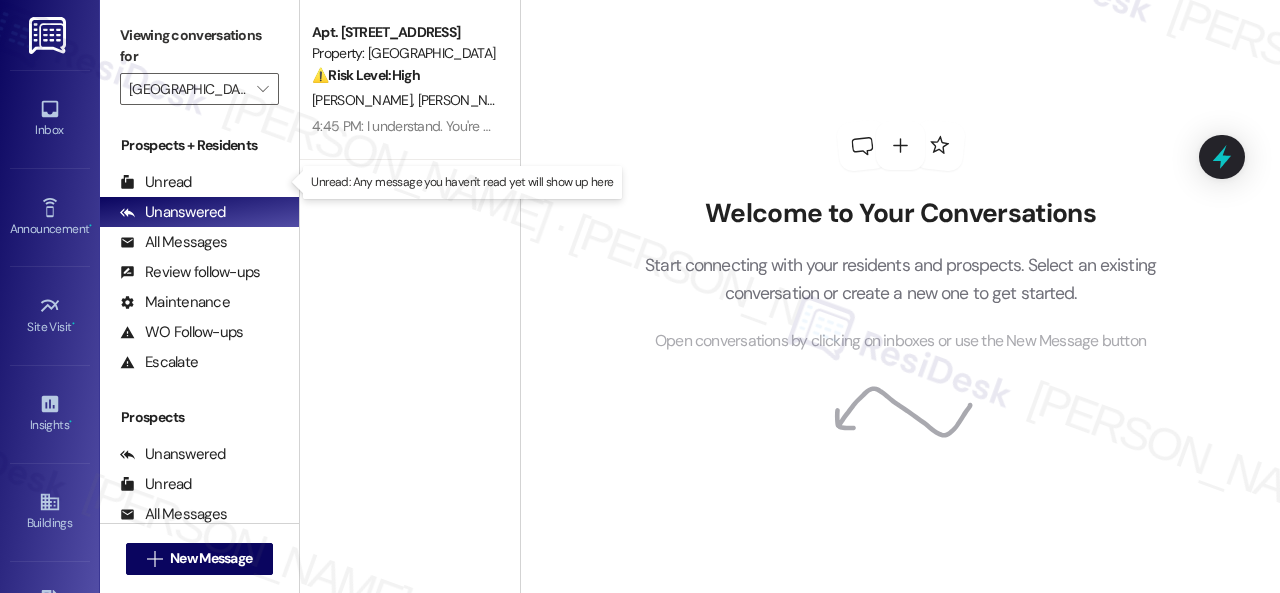 click on "Unread" at bounding box center [156, 182] 